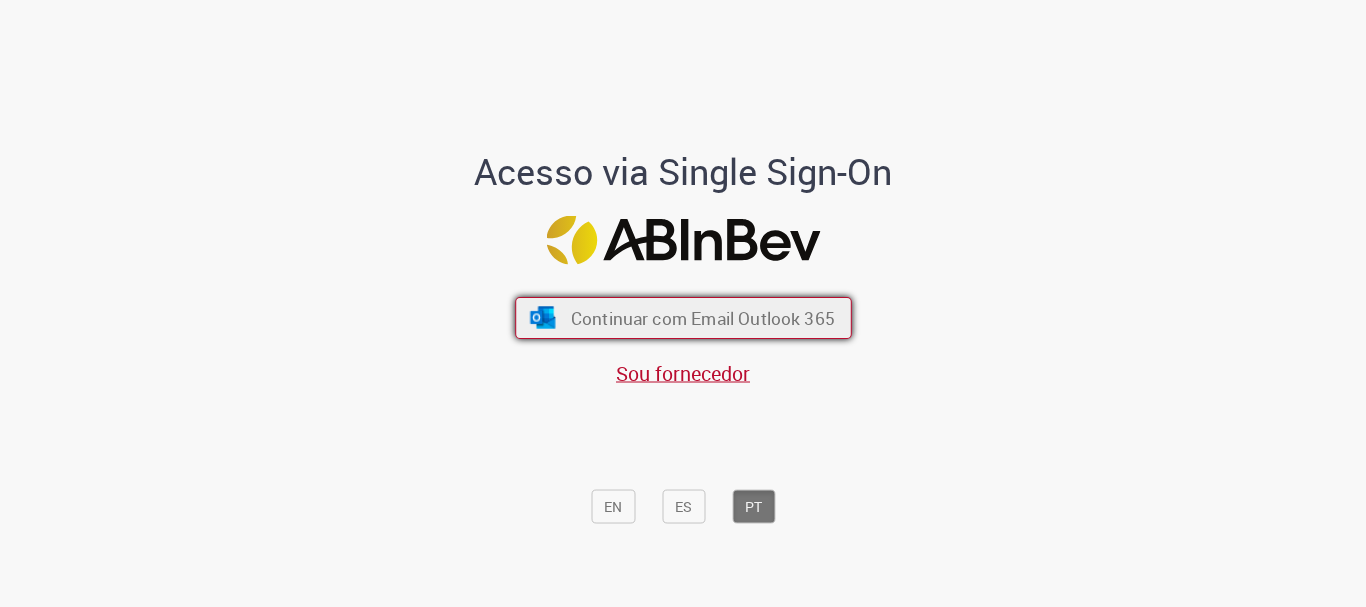 scroll, scrollTop: 0, scrollLeft: 0, axis: both 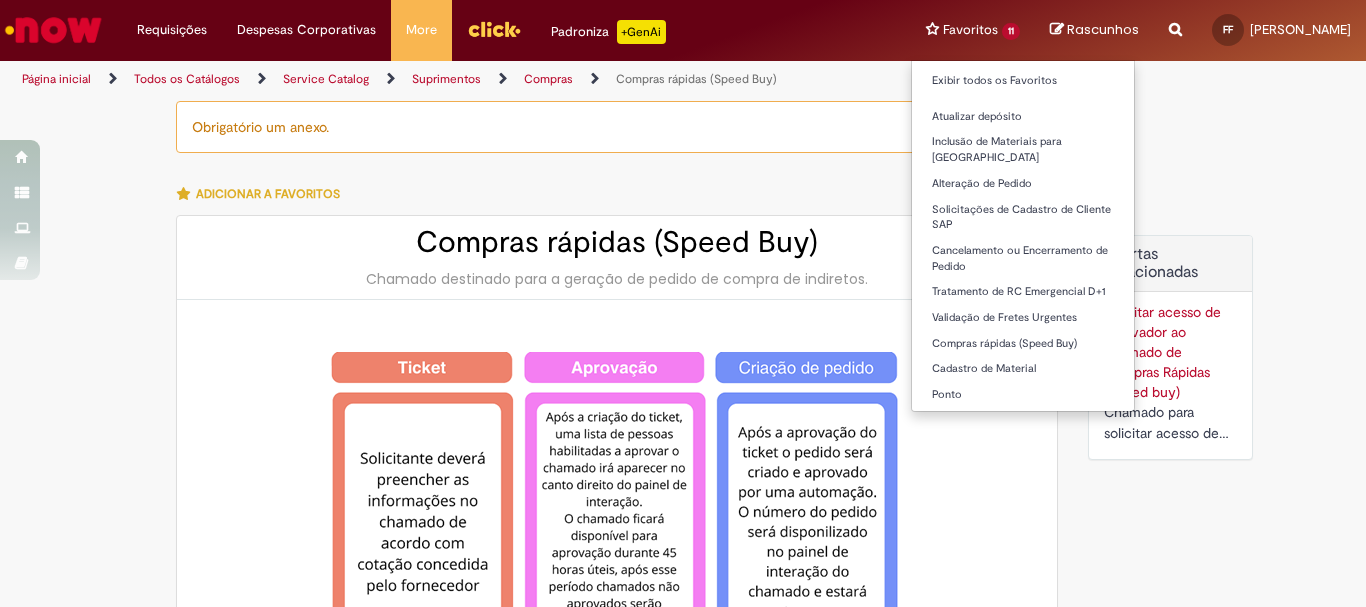 type on "********" 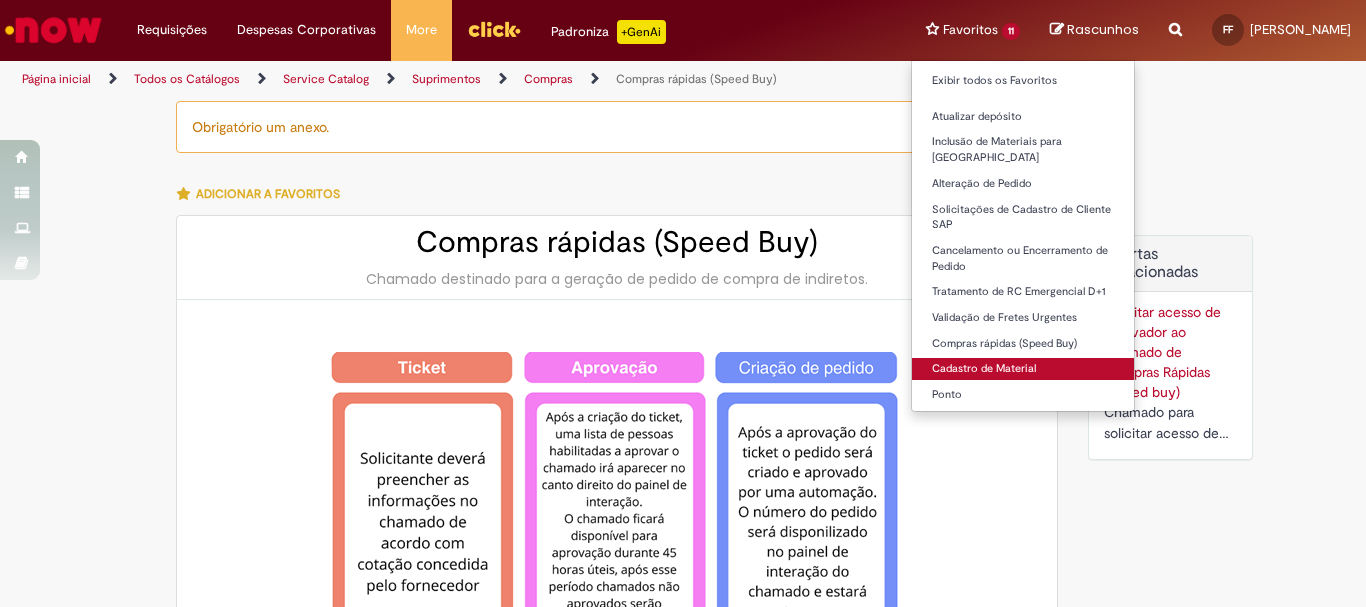 click on "Cadastro de Material" at bounding box center (1023, 369) 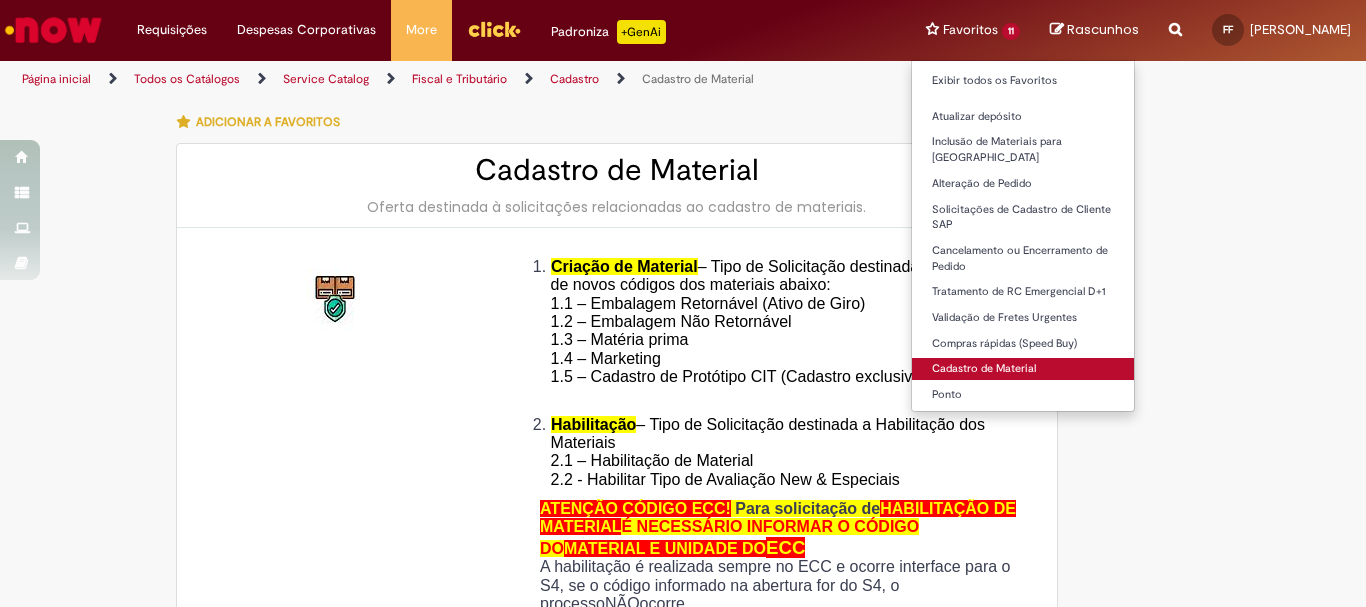 type on "********" 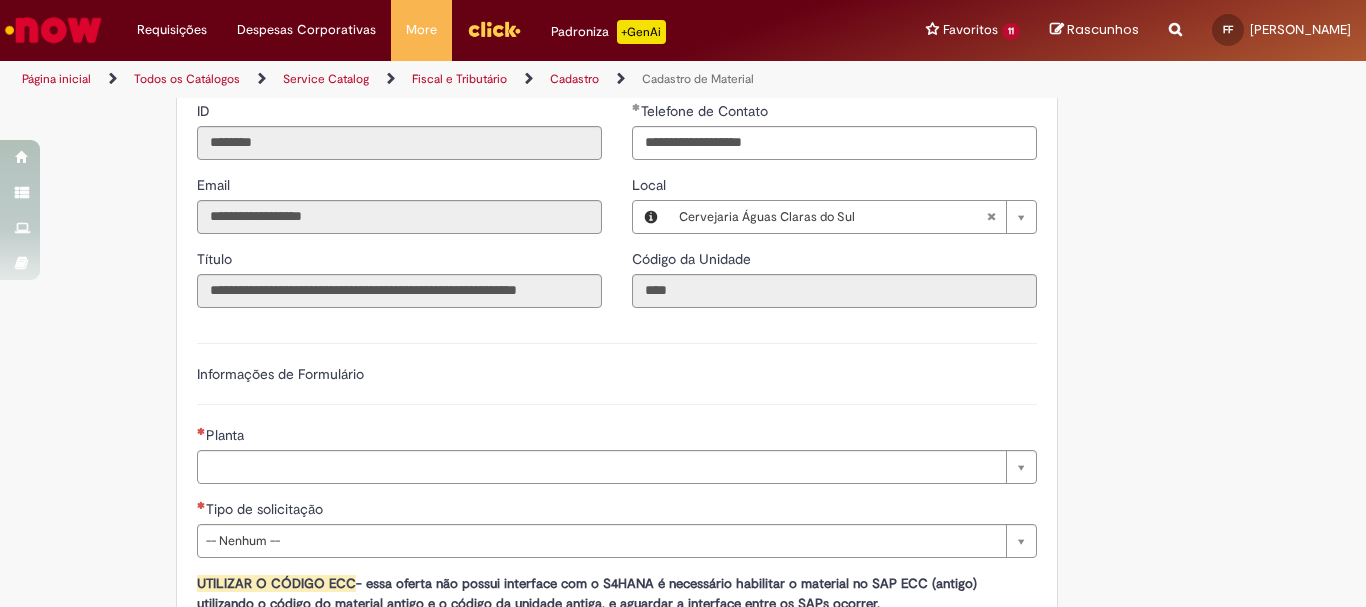 scroll, scrollTop: 1100, scrollLeft: 0, axis: vertical 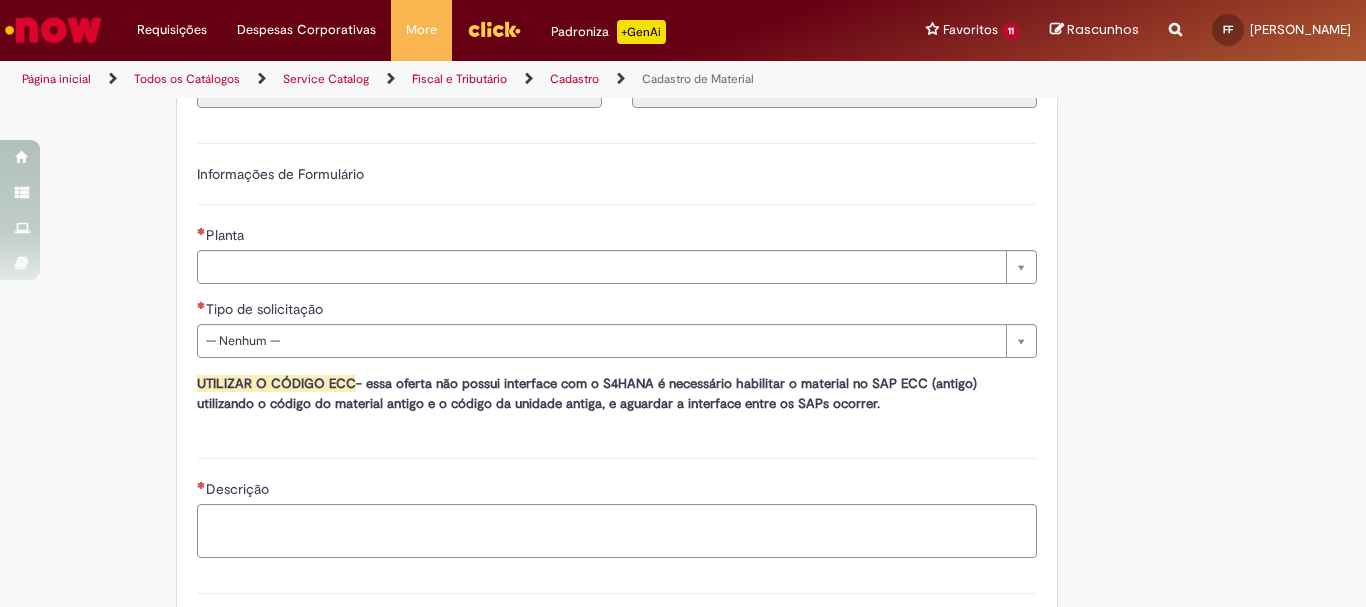 click on "Planta" at bounding box center [617, 237] 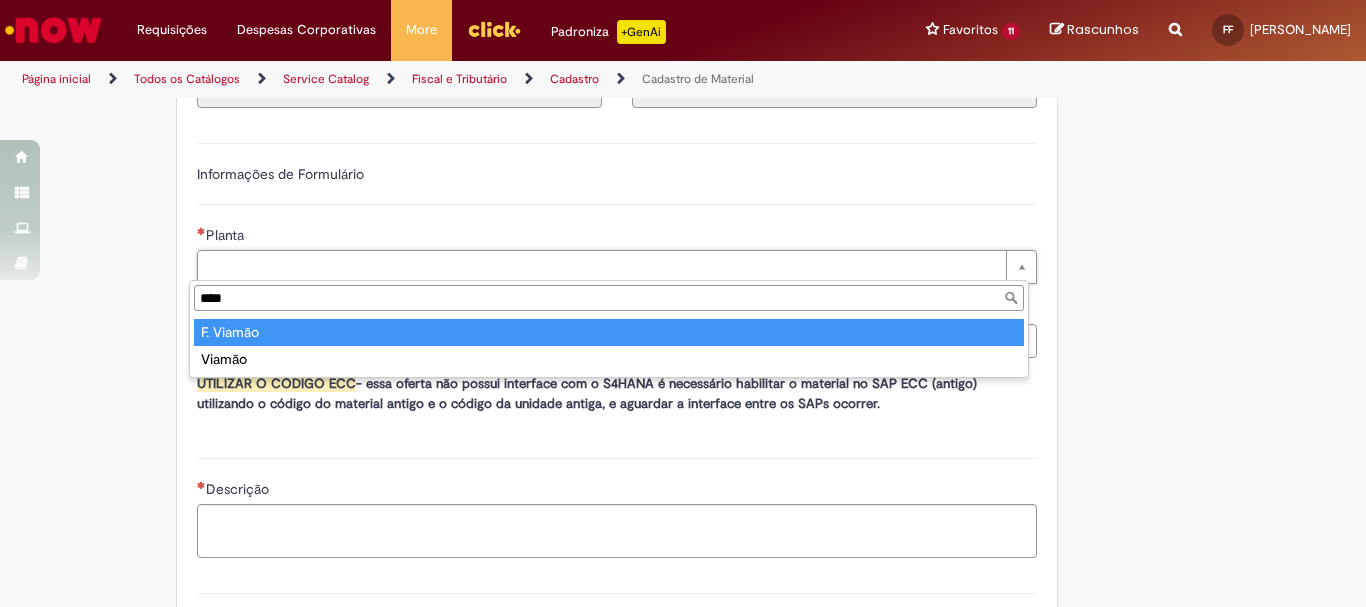 type on "****" 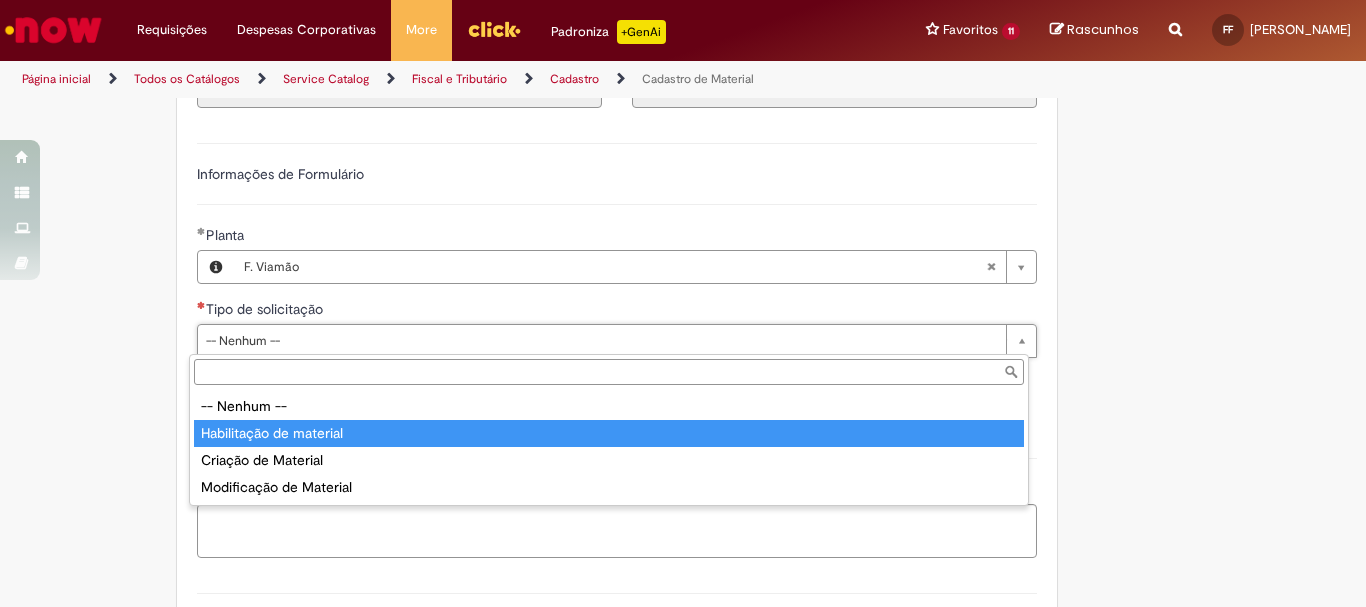 type on "**********" 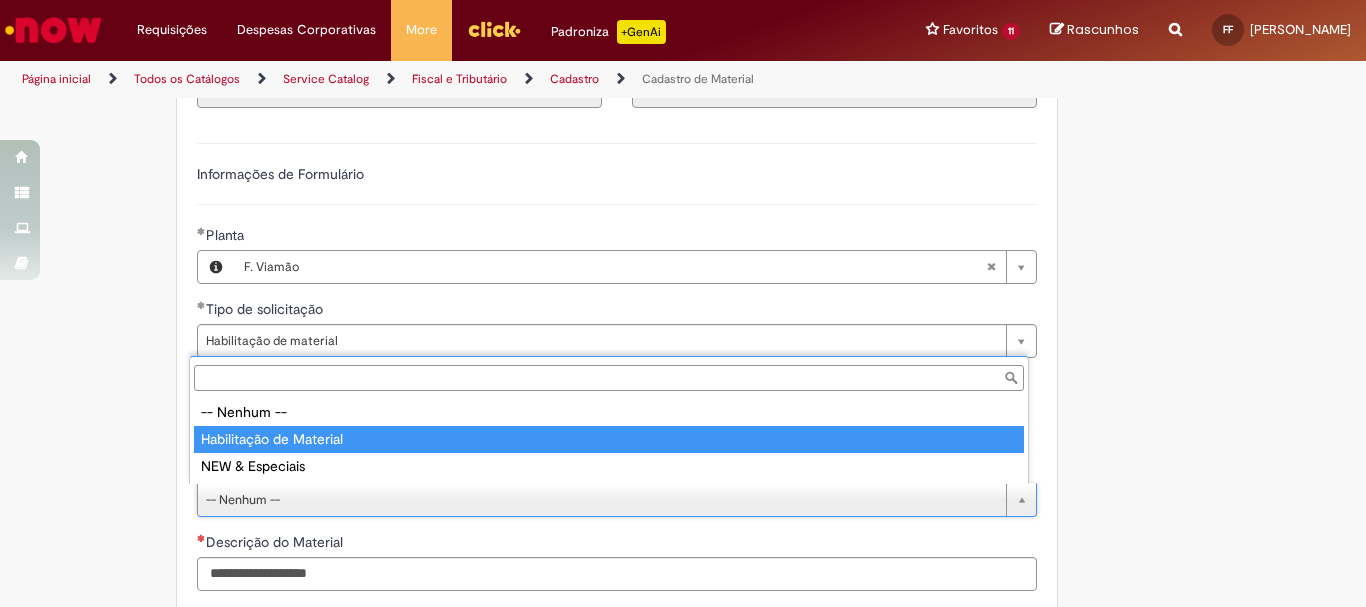 type on "**********" 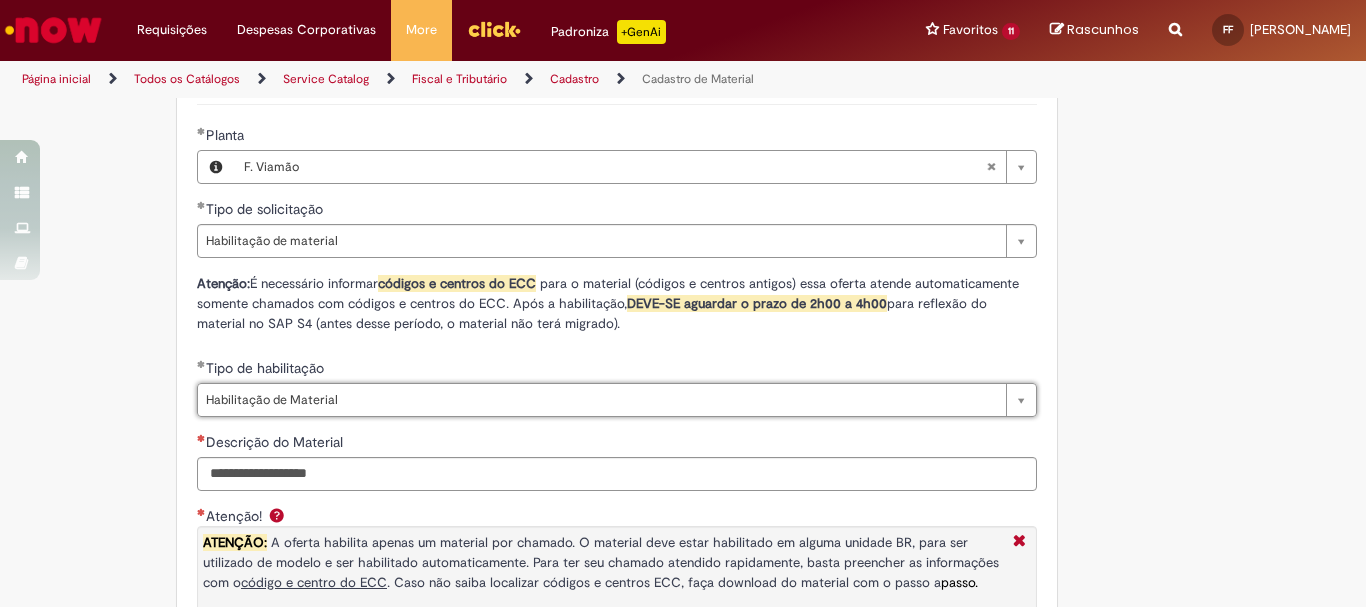 scroll, scrollTop: 1300, scrollLeft: 0, axis: vertical 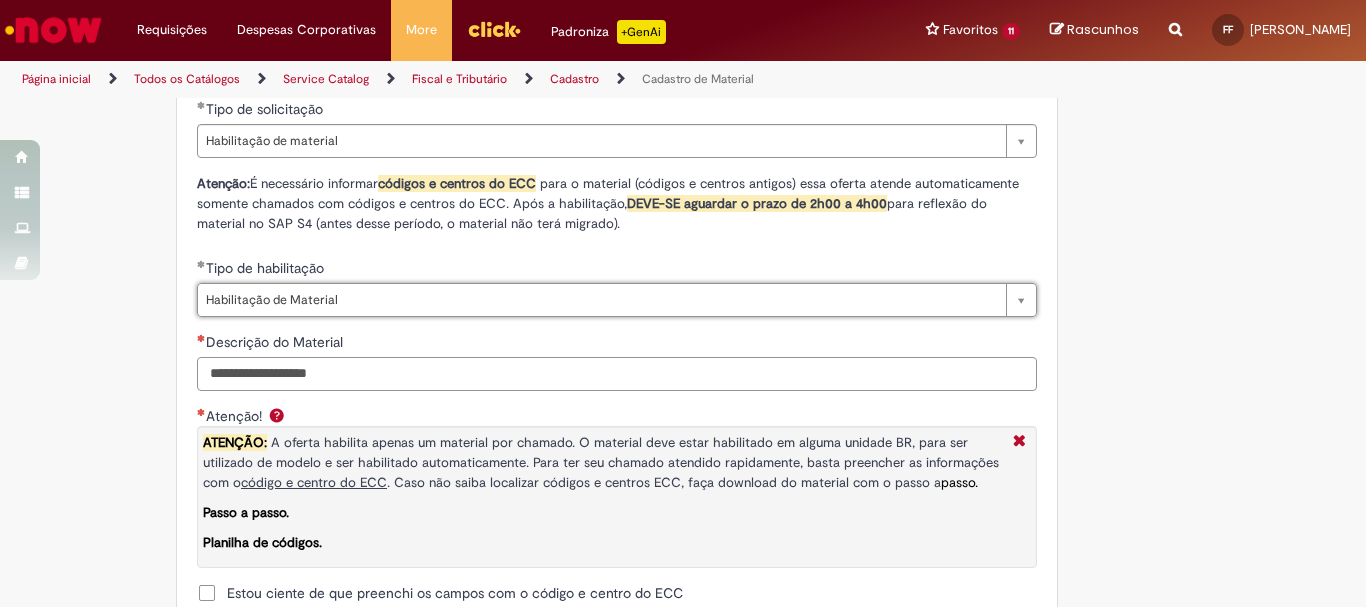 click on "Descrição do Material" at bounding box center (617, 374) 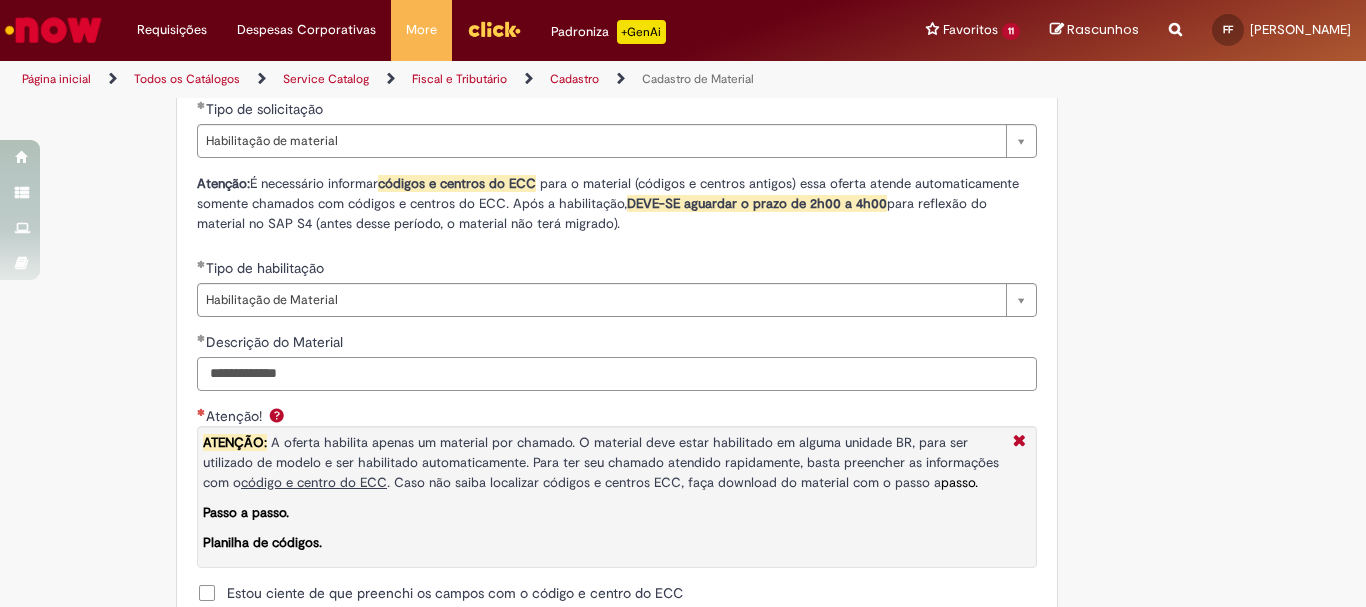 scroll, scrollTop: 1500, scrollLeft: 0, axis: vertical 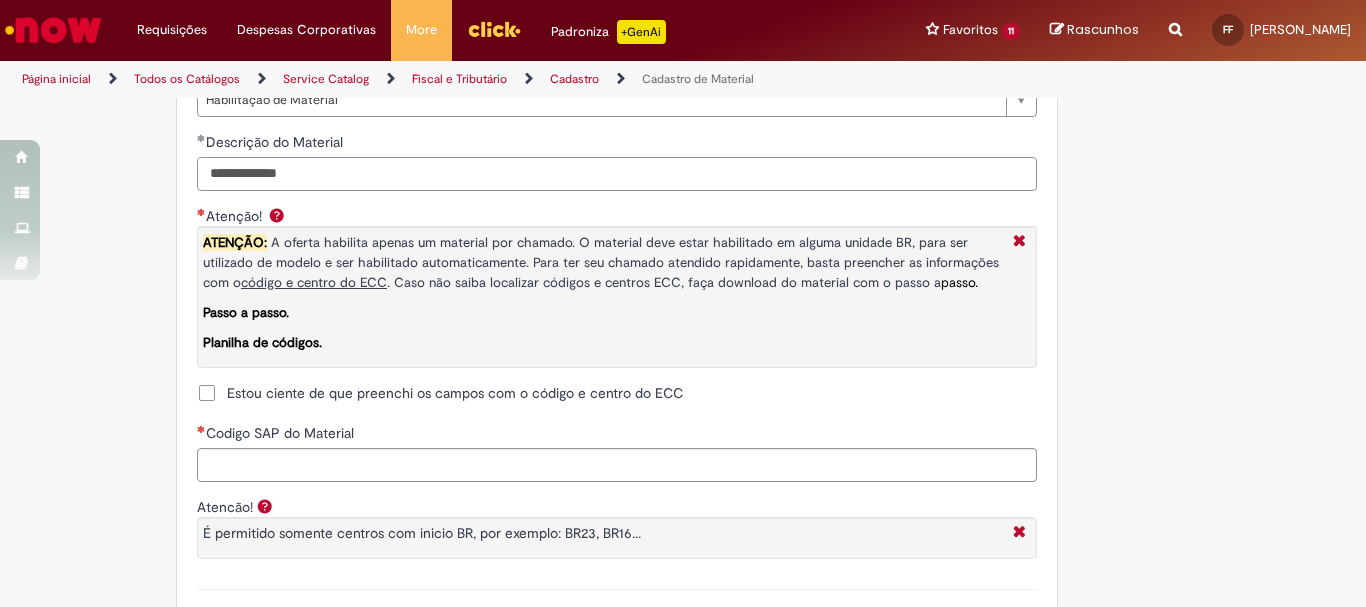 type on "**********" 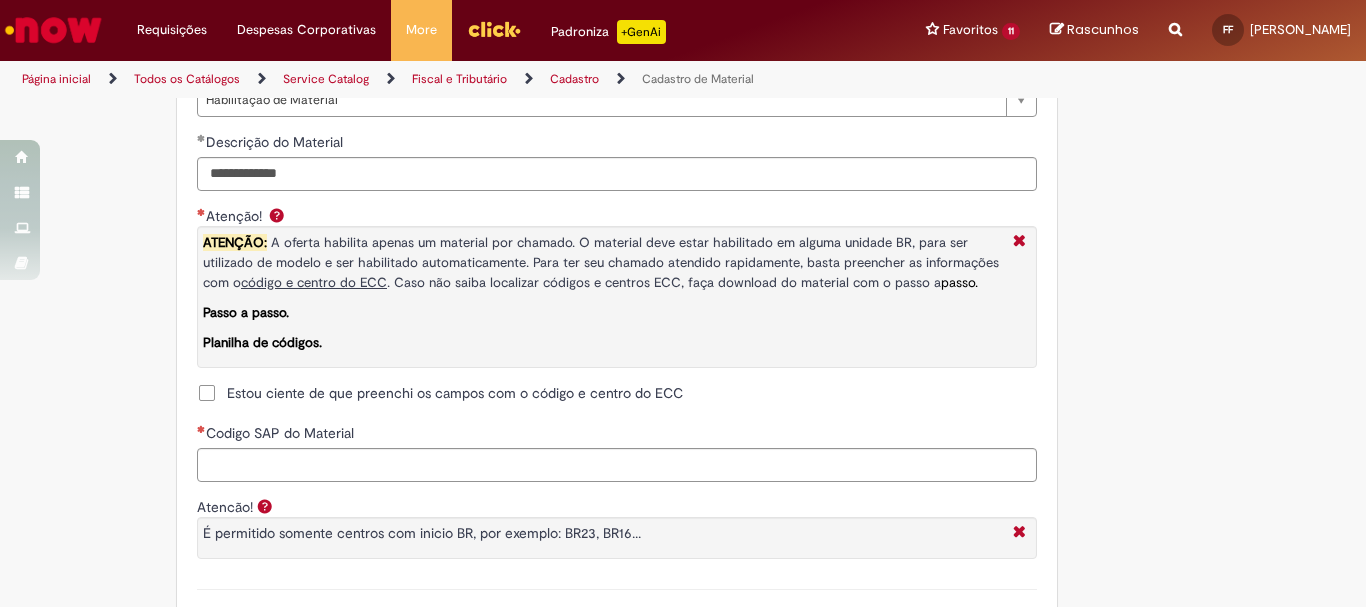 click on "**********" at bounding box center [617, 305] 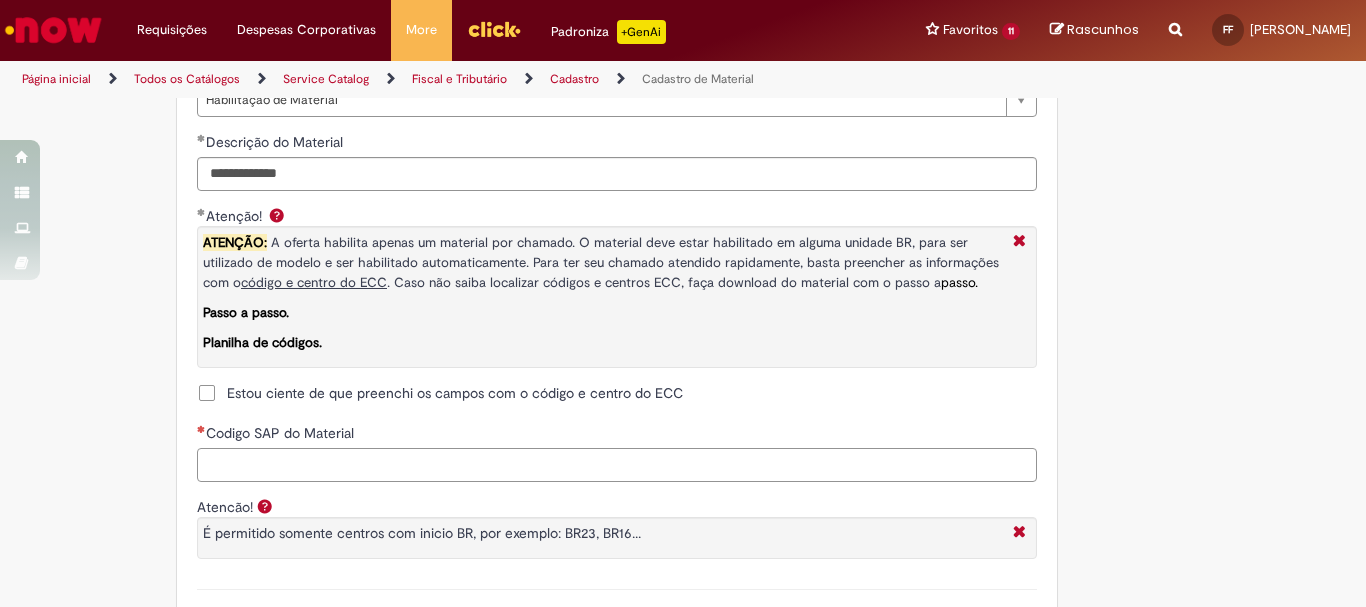 click on "Codigo SAP do Material" at bounding box center [617, 465] 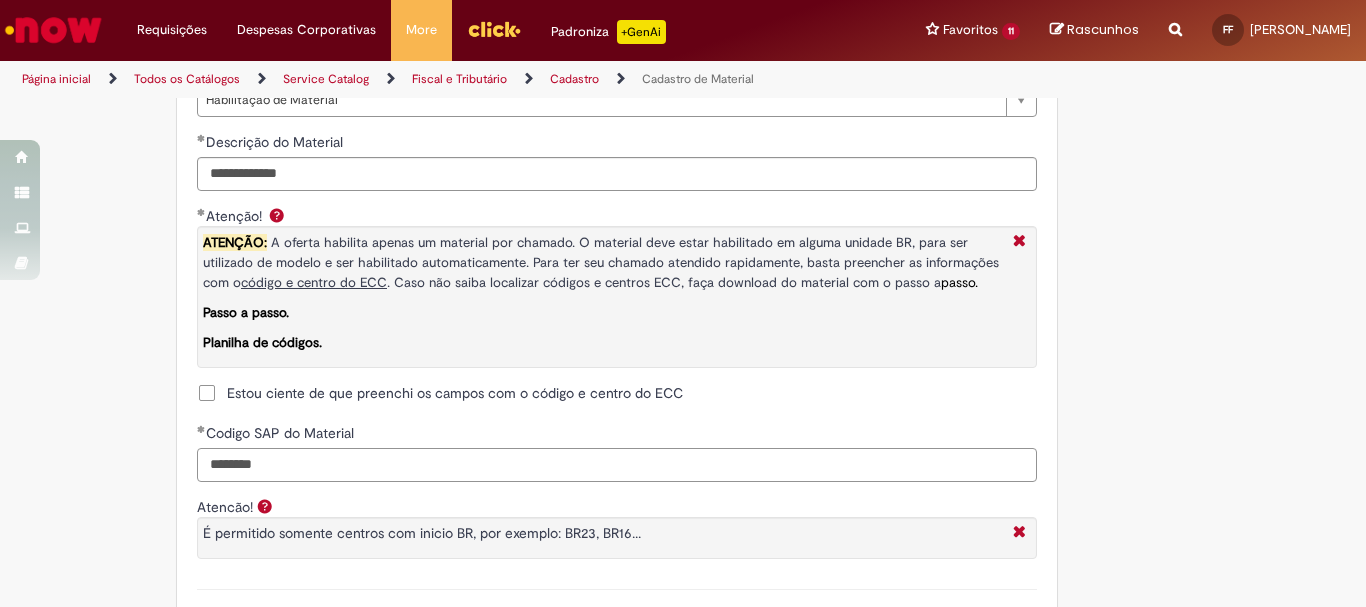 scroll, scrollTop: 1700, scrollLeft: 0, axis: vertical 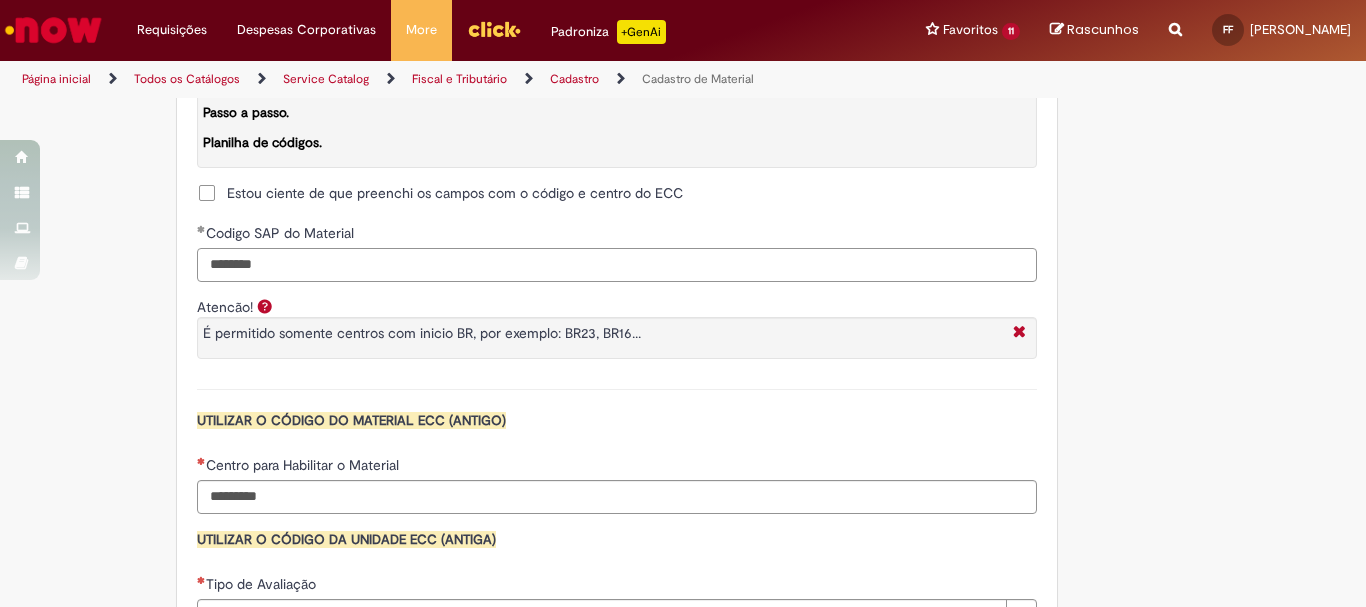 type on "********" 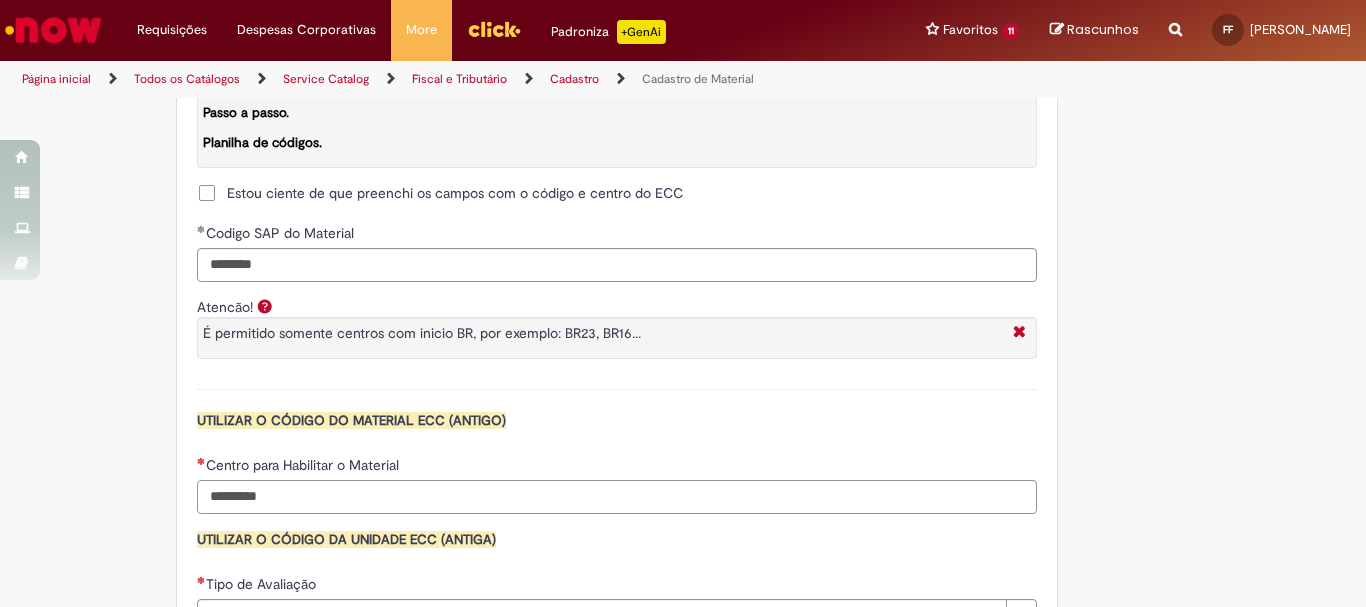 click on "Centro para Habilitar o Material" at bounding box center [617, 497] 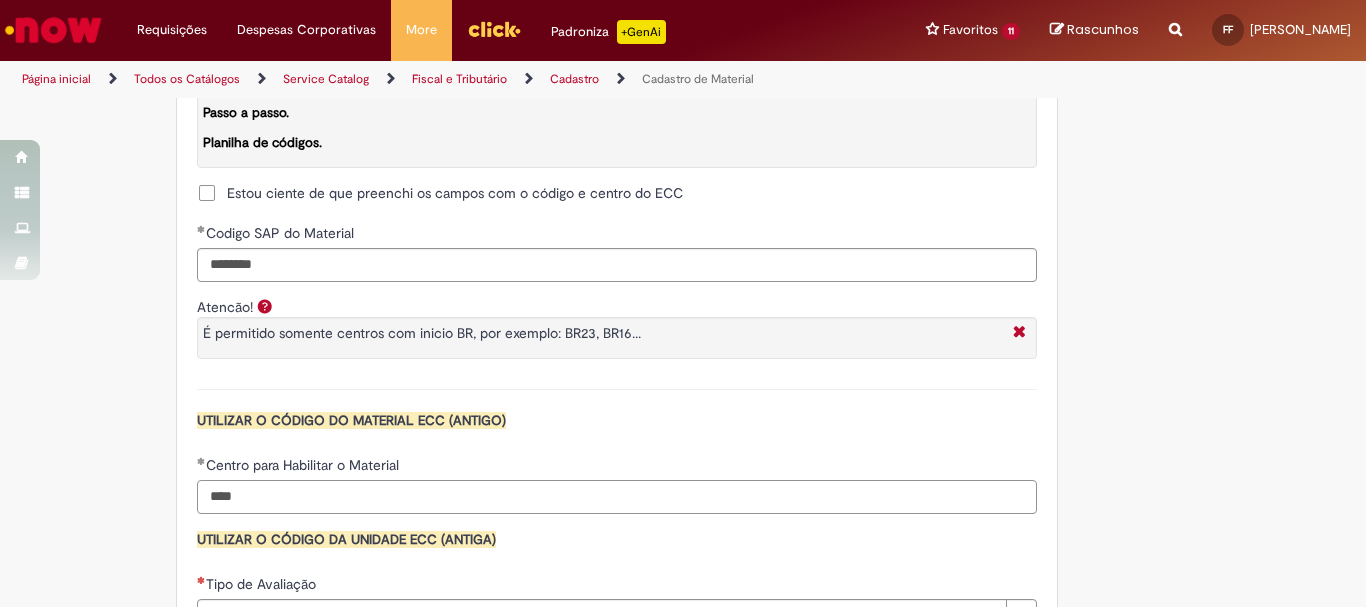 scroll, scrollTop: 1900, scrollLeft: 0, axis: vertical 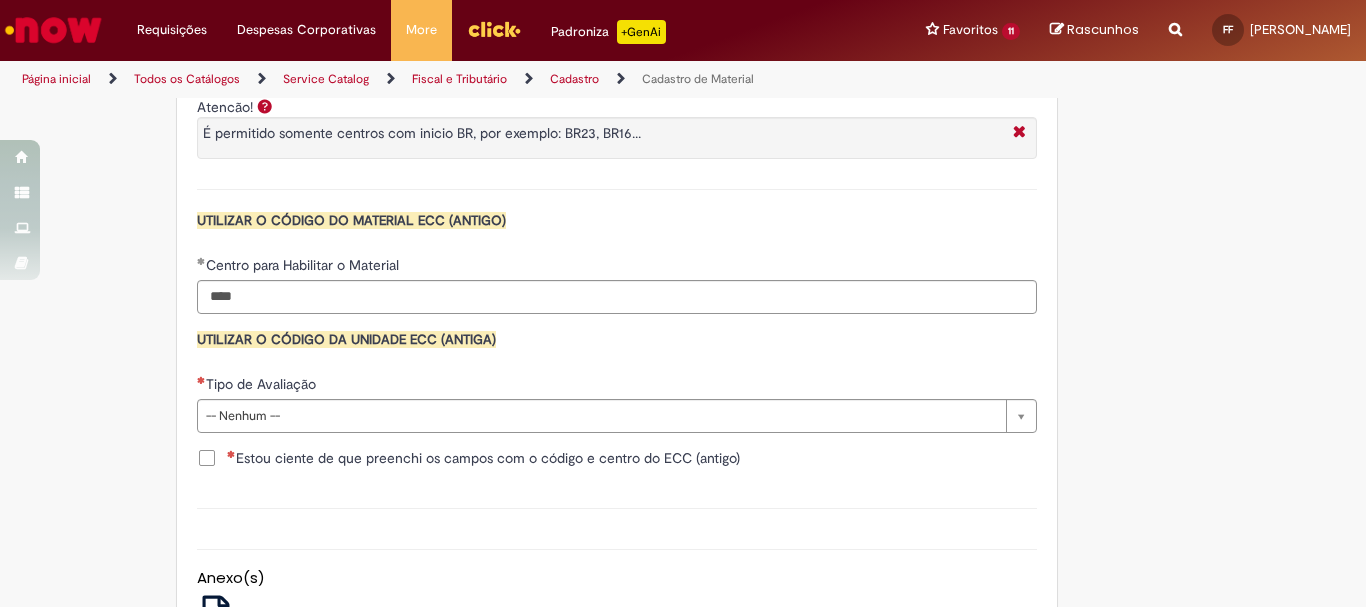 type on "****" 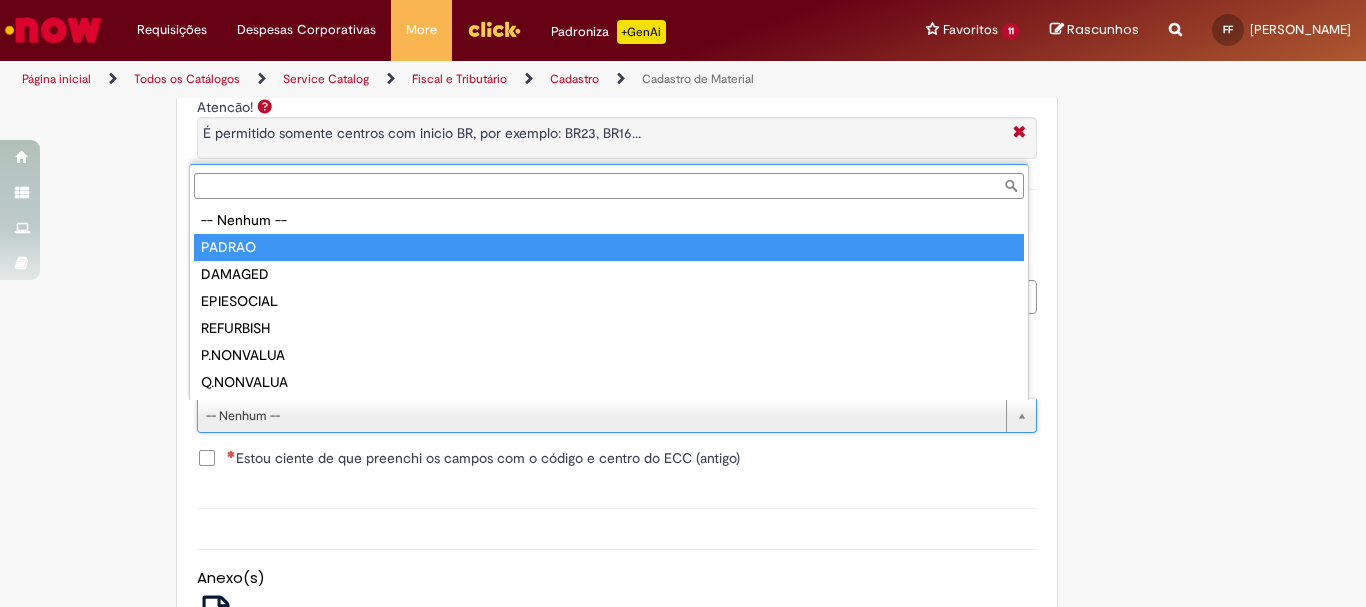 type on "******" 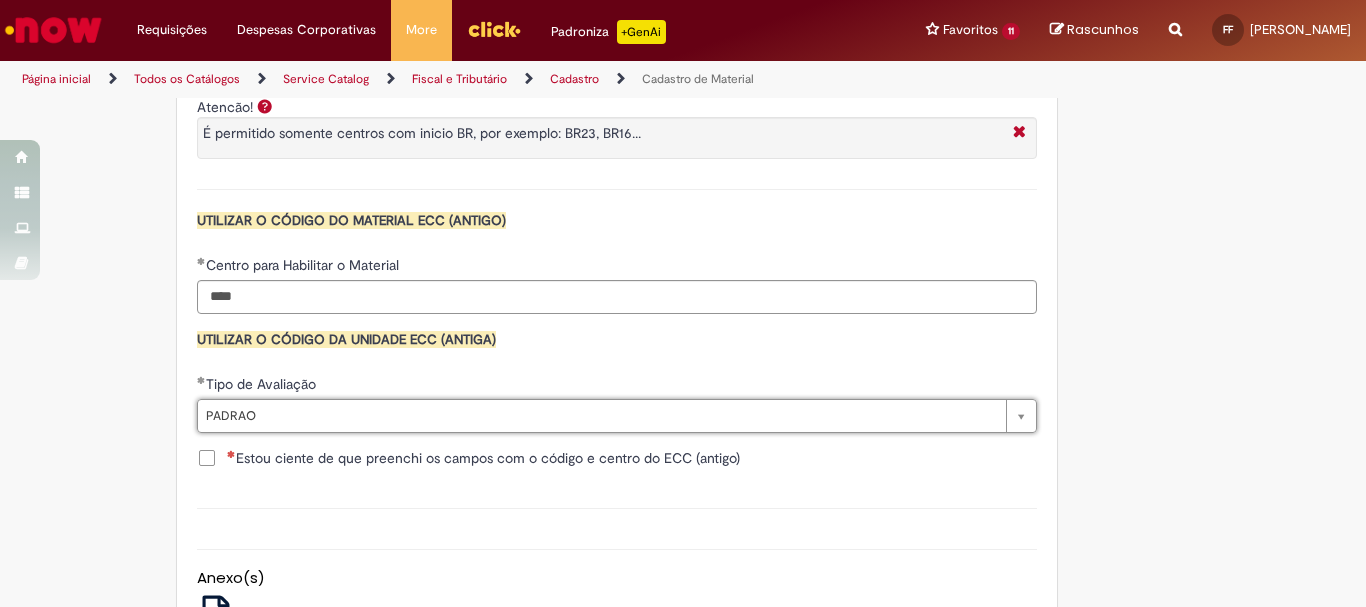 click on "Estou ciente de que preenchi os campos com o código e centro do ECC  (antigo)" at bounding box center [468, 458] 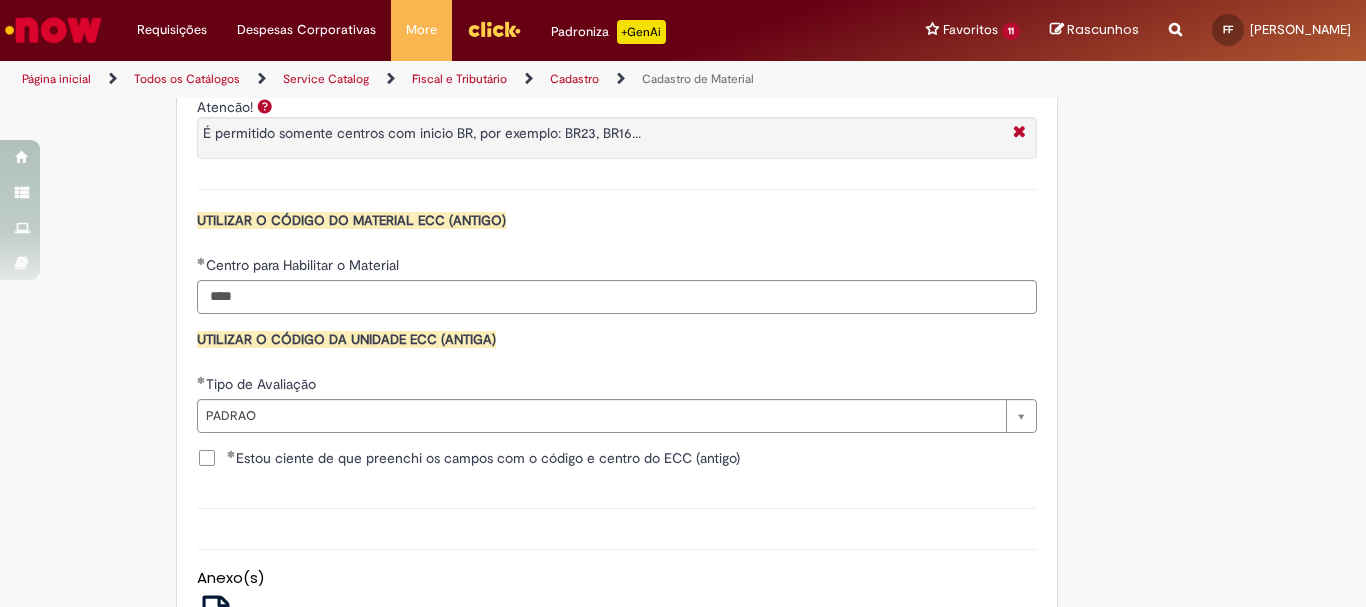scroll, scrollTop: 2100, scrollLeft: 0, axis: vertical 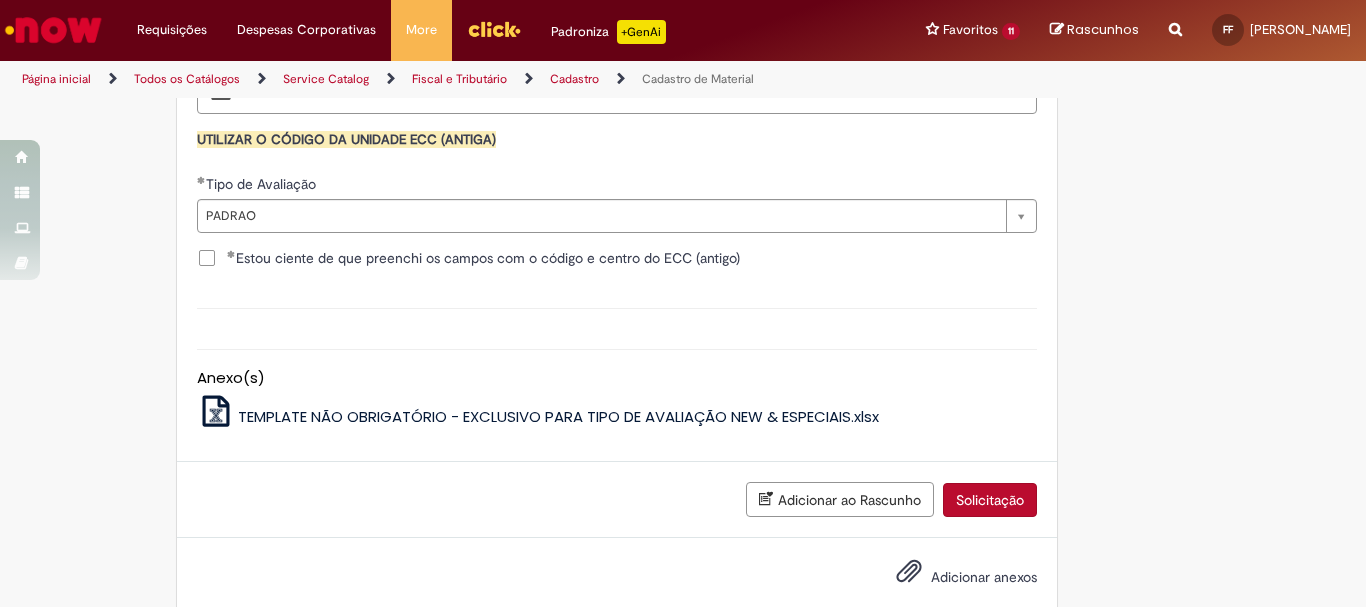 click on "Solicitação" at bounding box center [990, 500] 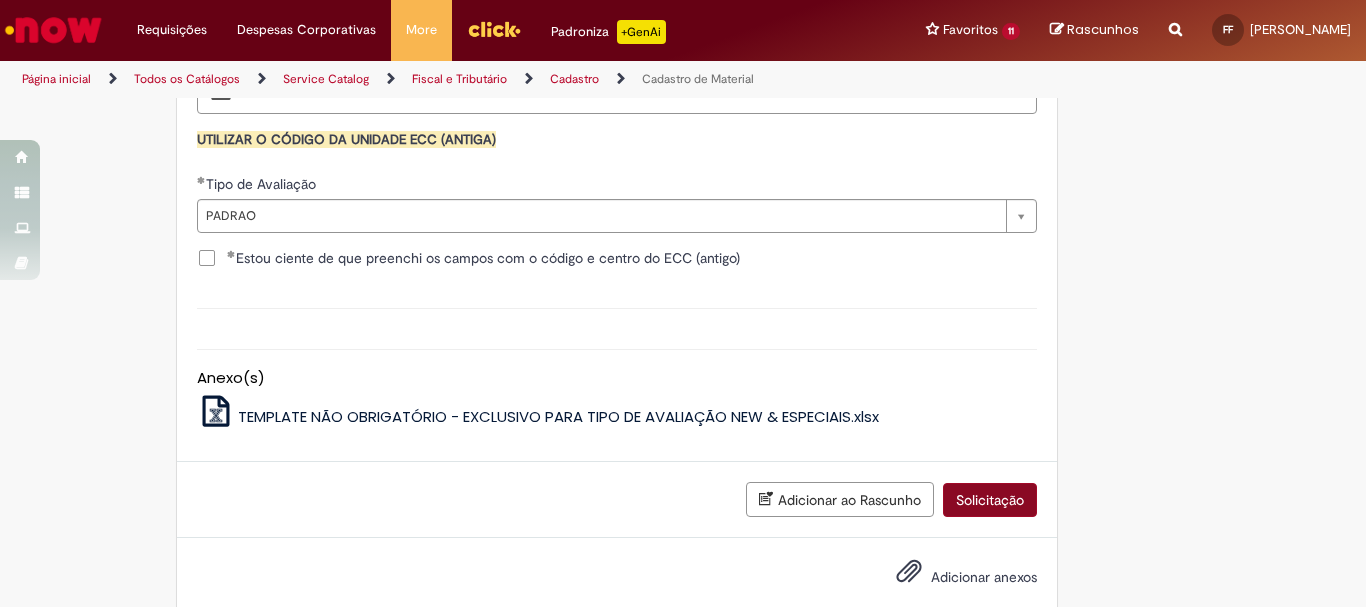 scroll, scrollTop: 2095, scrollLeft: 0, axis: vertical 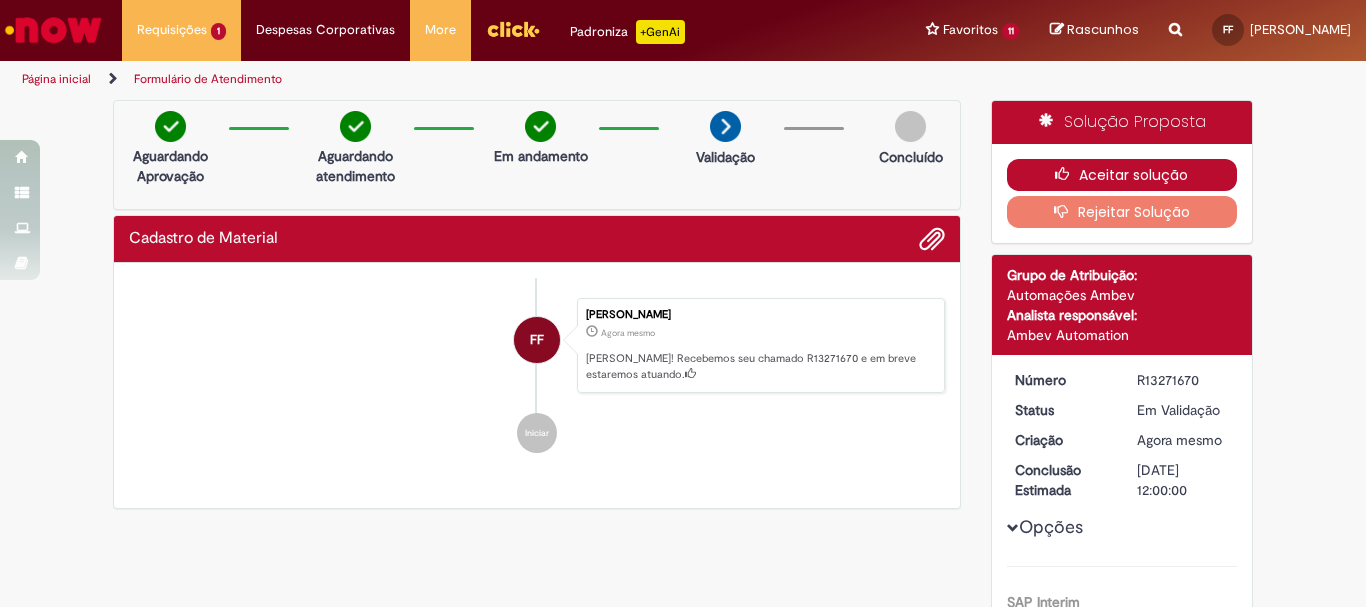 click on "Aceitar solução" at bounding box center (1122, 175) 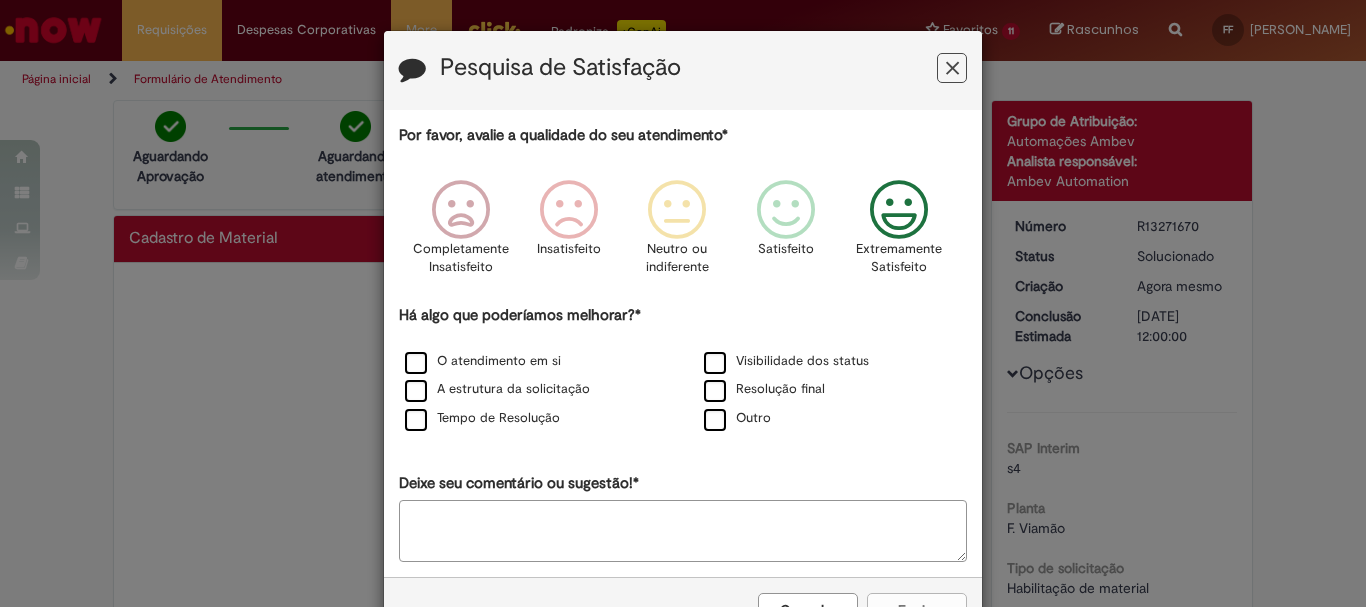 click at bounding box center (899, 210) 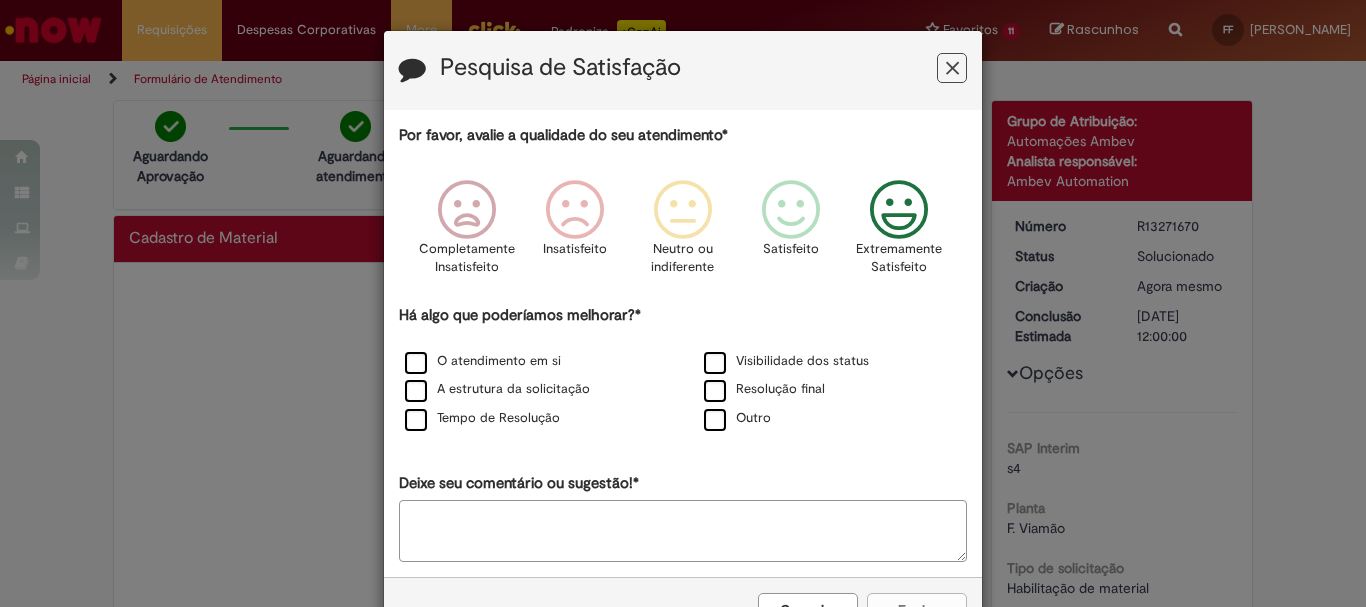 click at bounding box center (952, 68) 